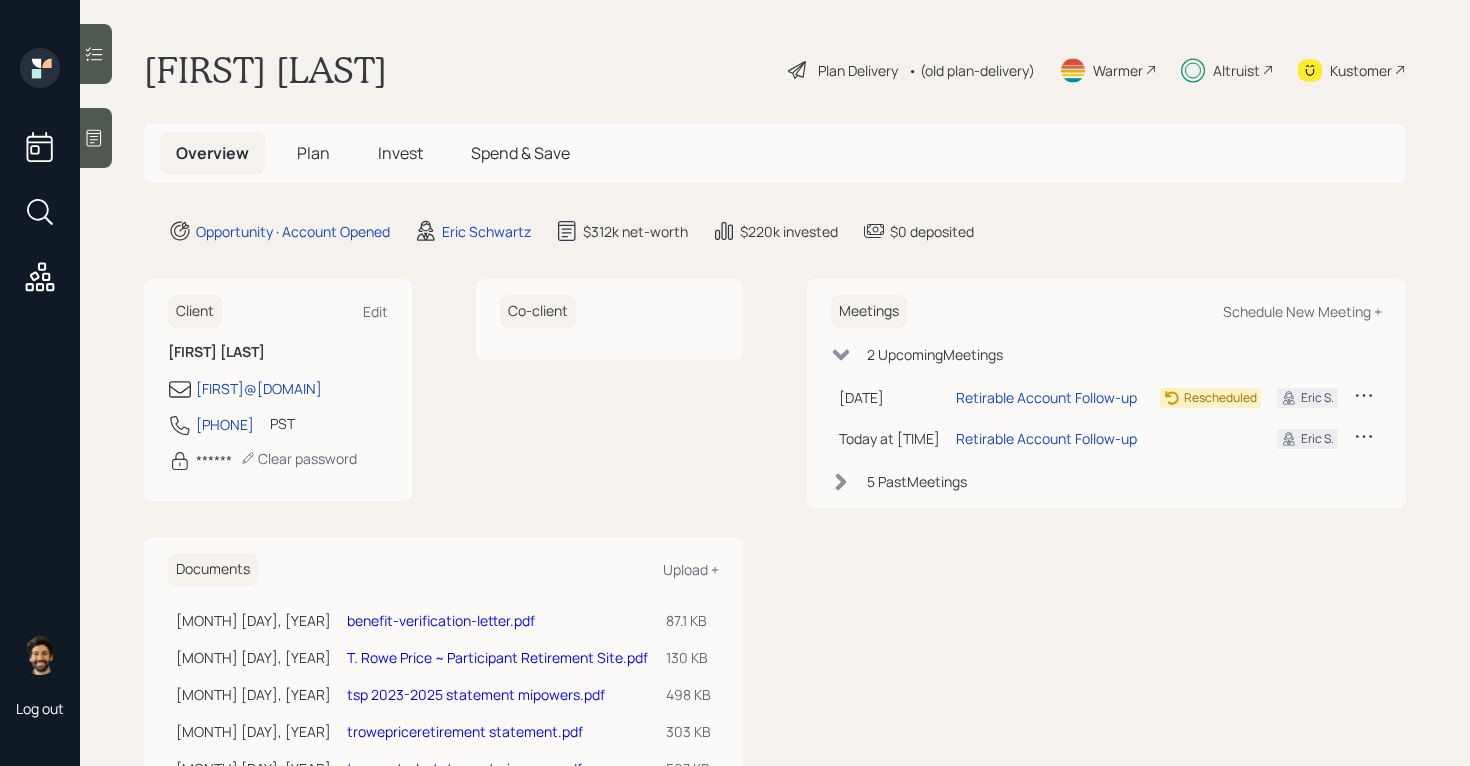 scroll, scrollTop: 0, scrollLeft: 0, axis: both 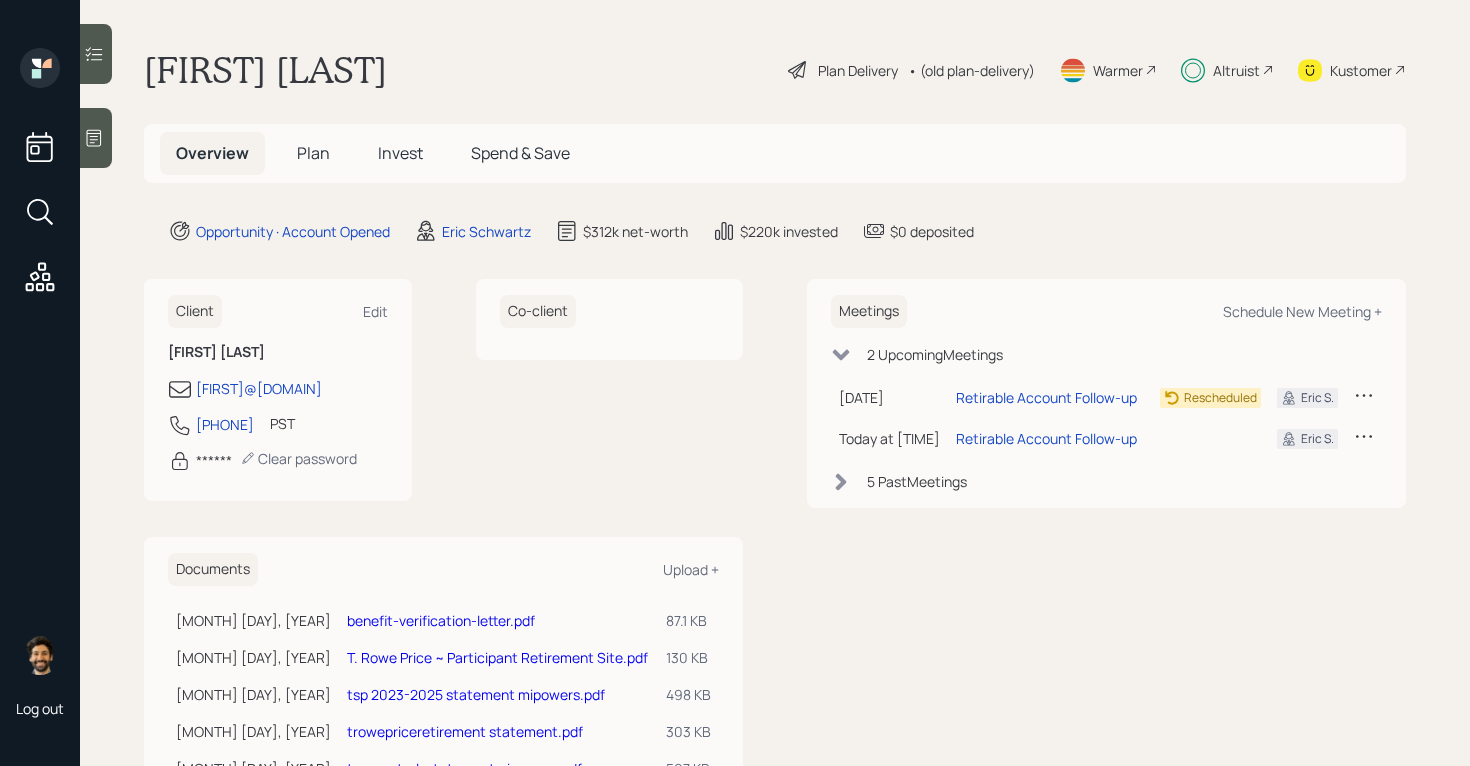 click on "Invest" at bounding box center [400, 153] 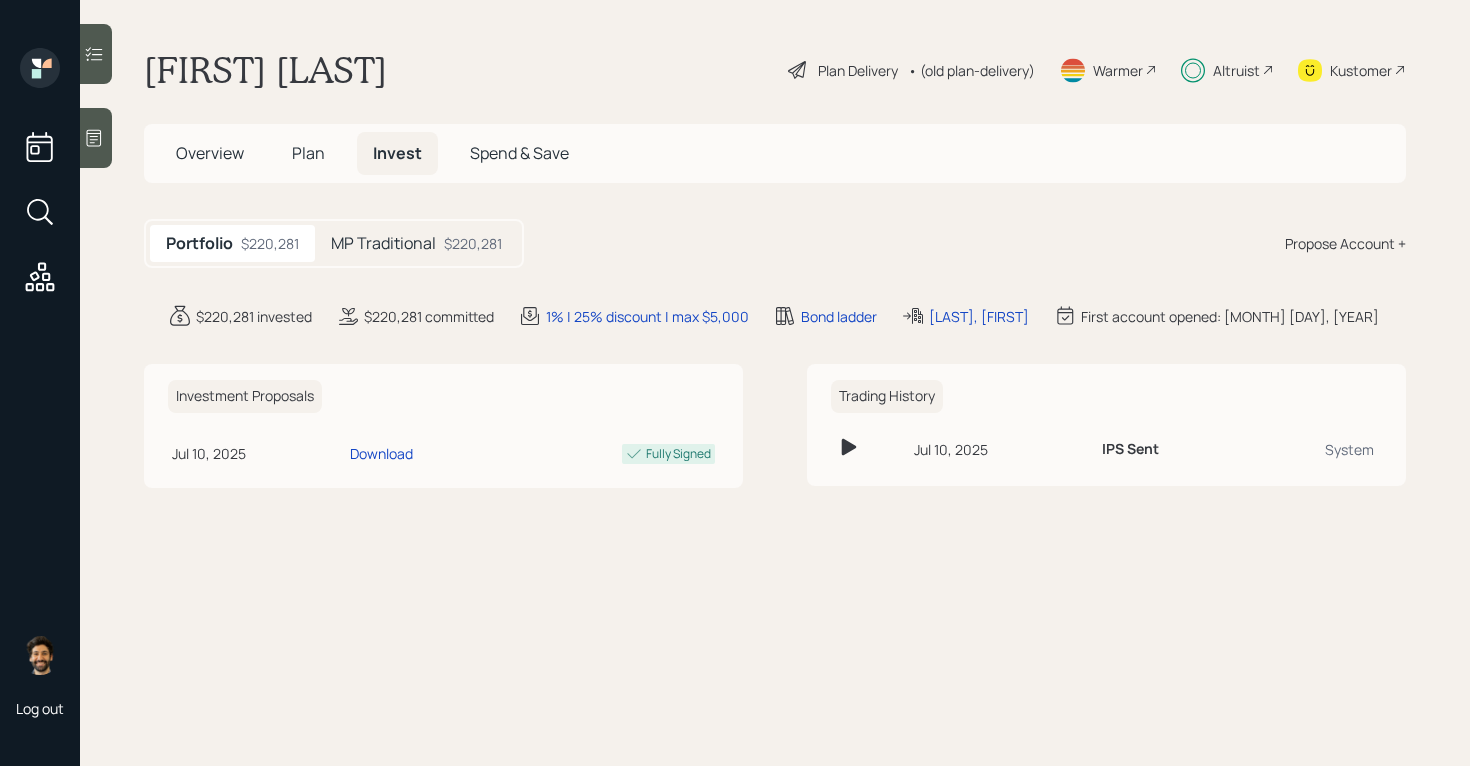 click on "MP Traditional" at bounding box center (383, 243) 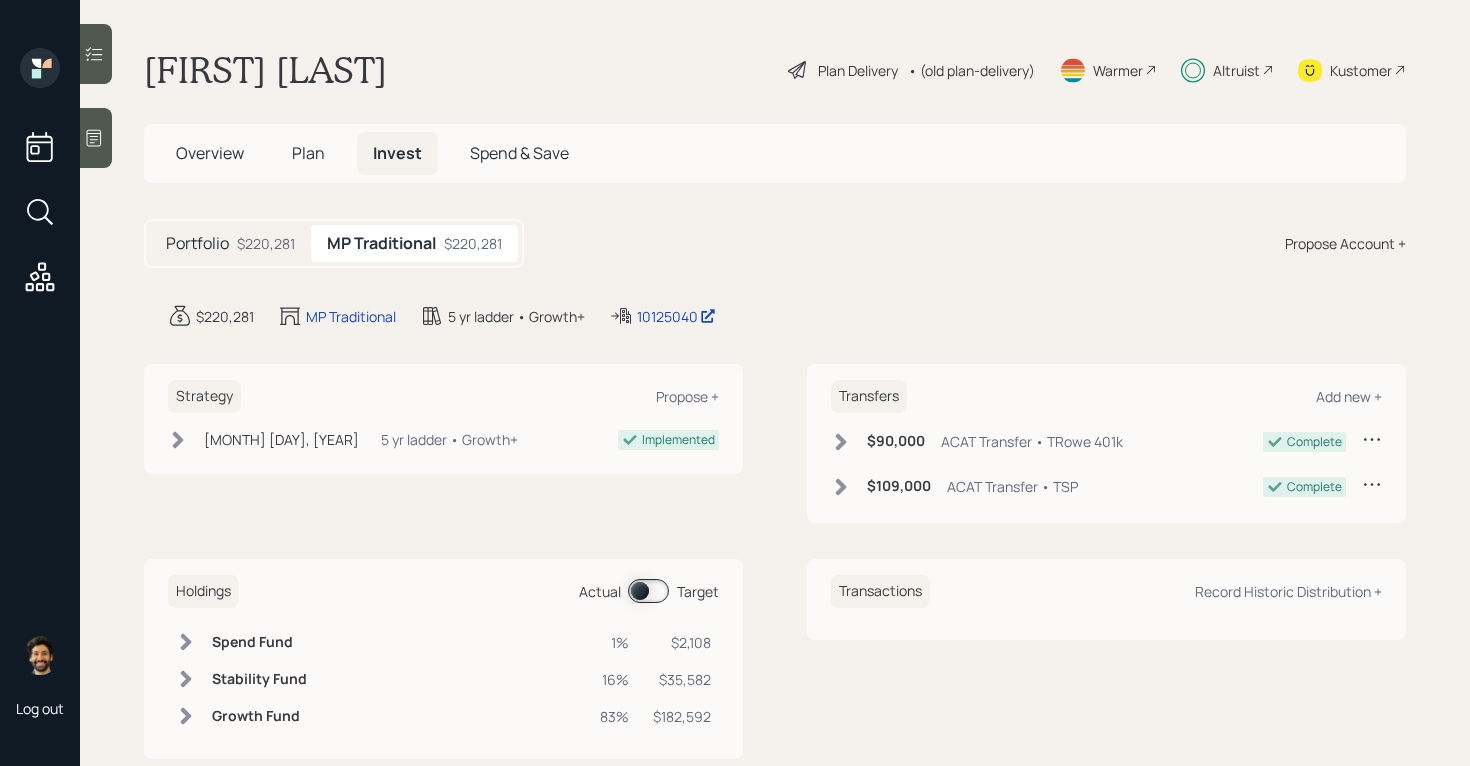 click on "Altruist" at bounding box center (1236, 70) 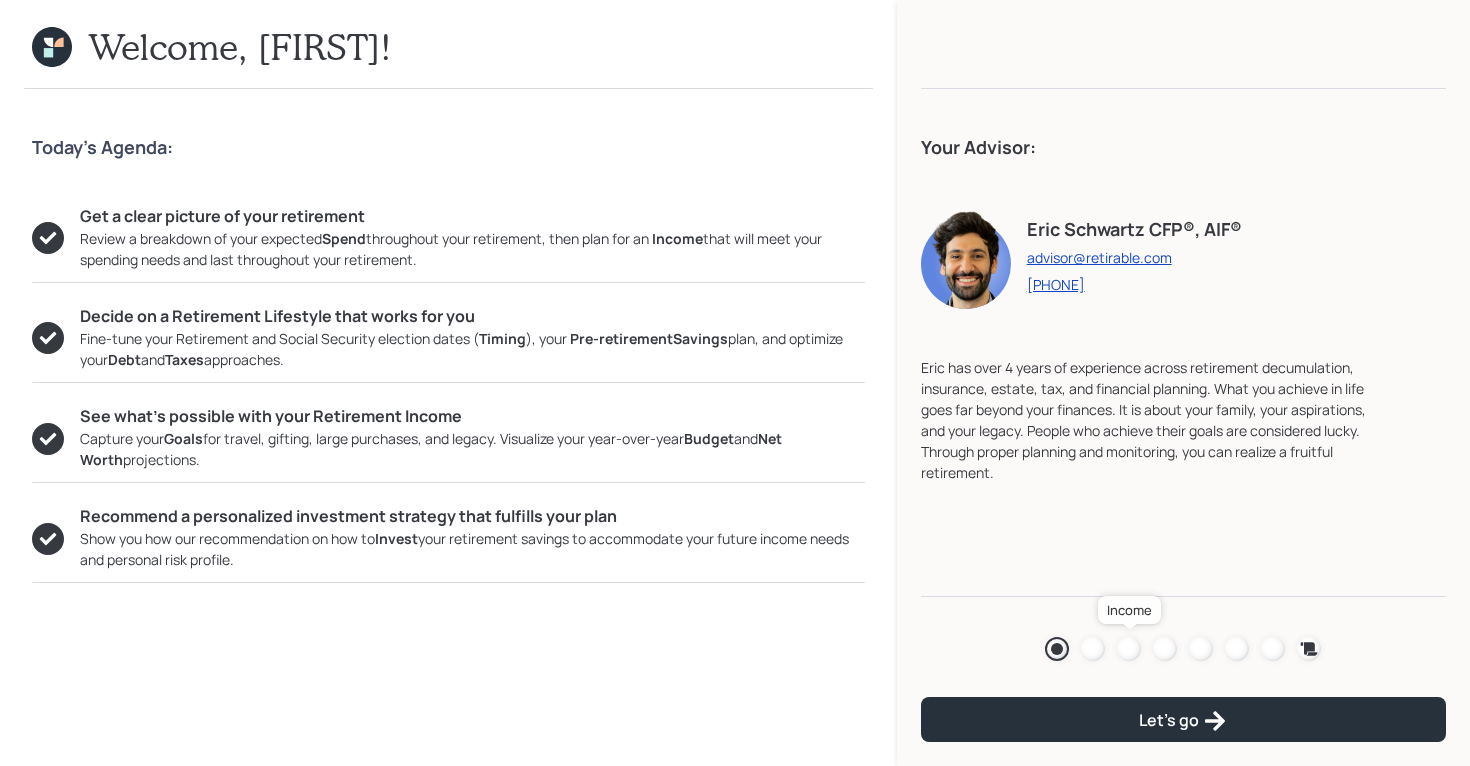 click at bounding box center [1129, 649] 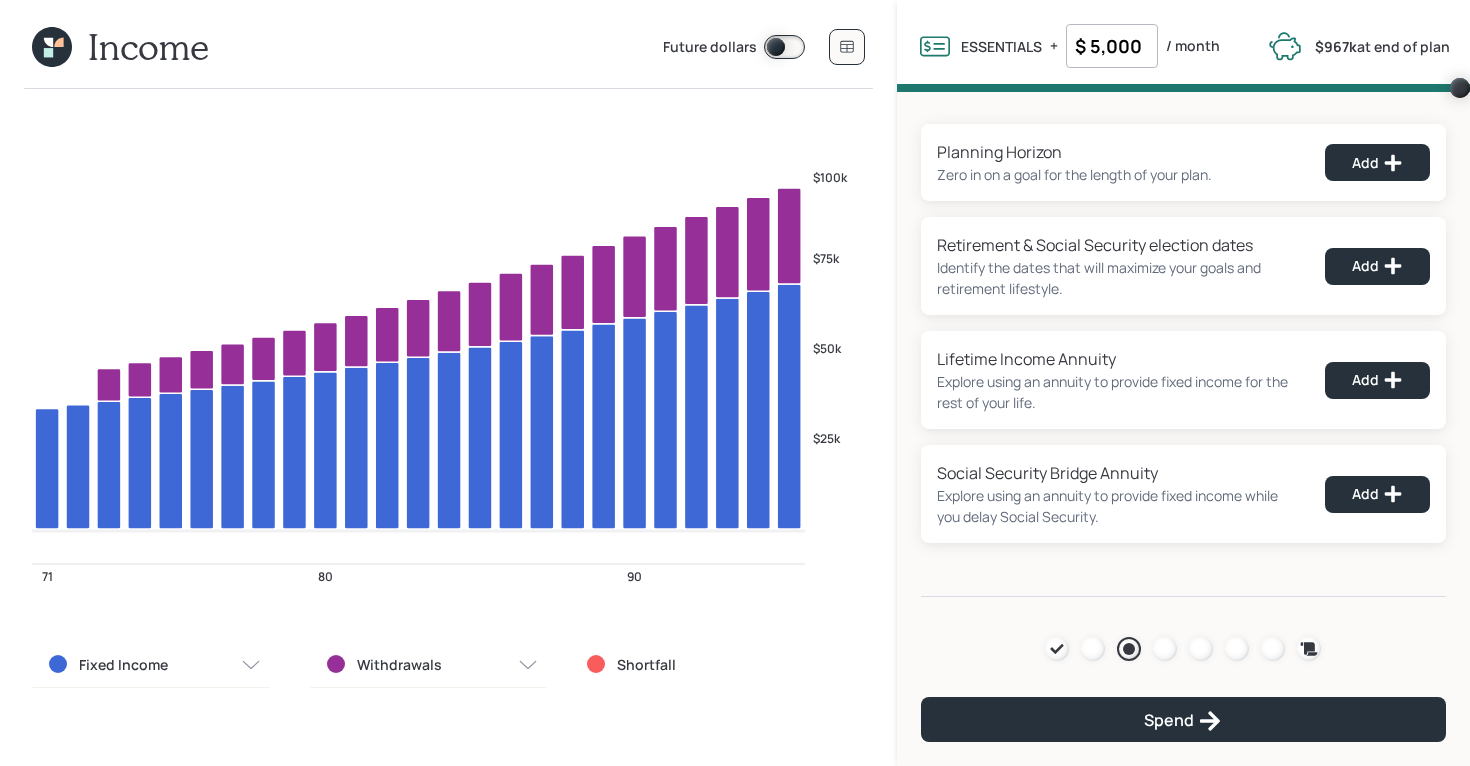 click 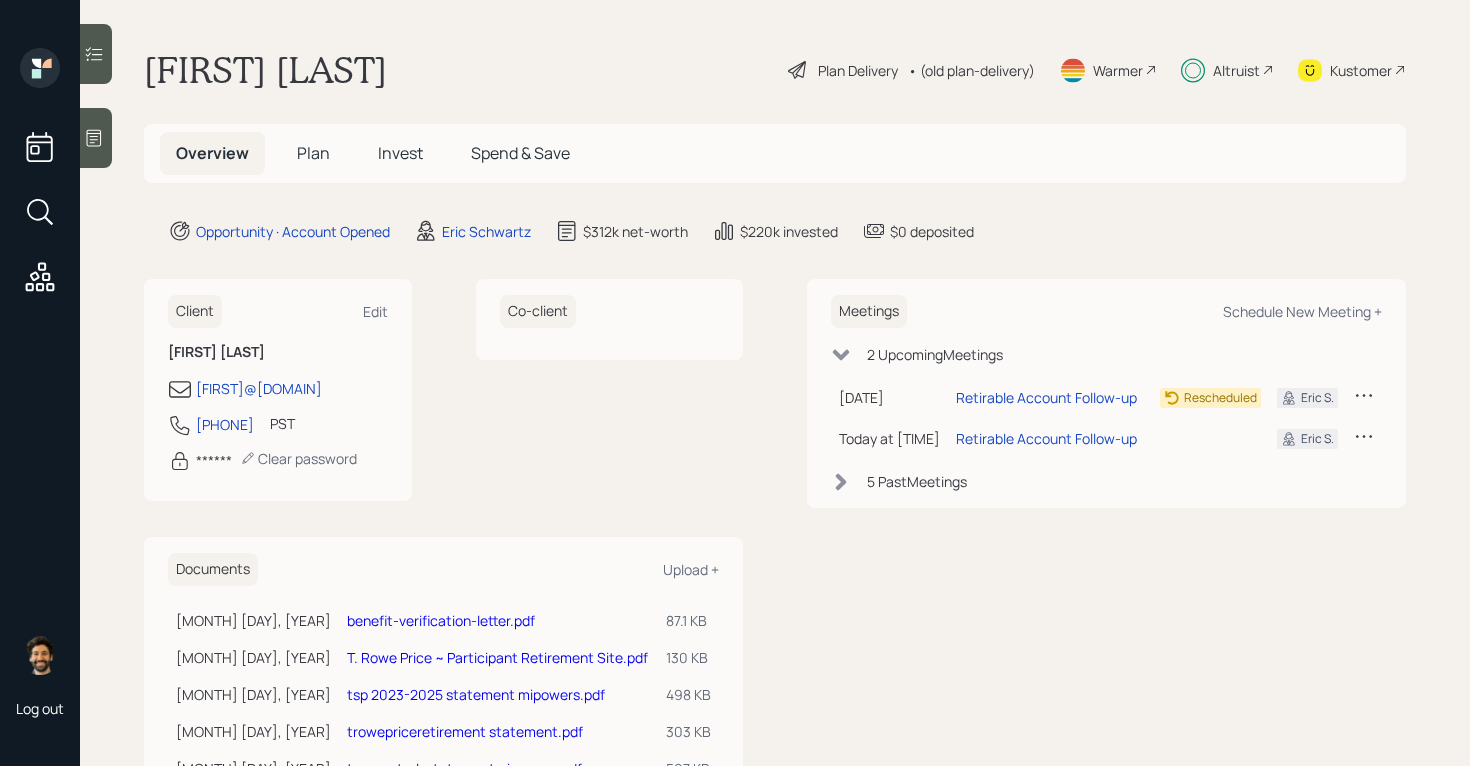 click on "Invest" at bounding box center (400, 153) 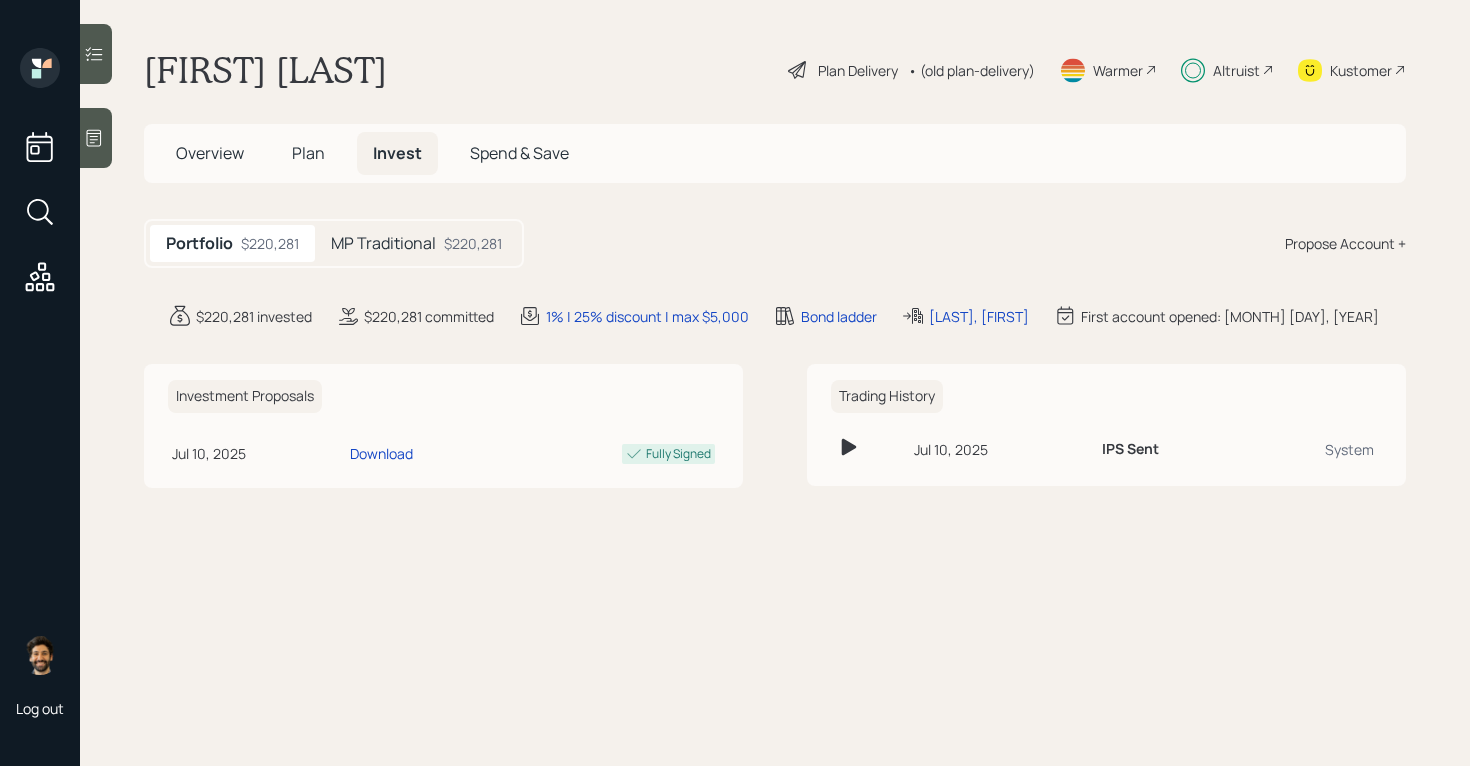 click on "• (old plan-delivery)" at bounding box center [971, 70] 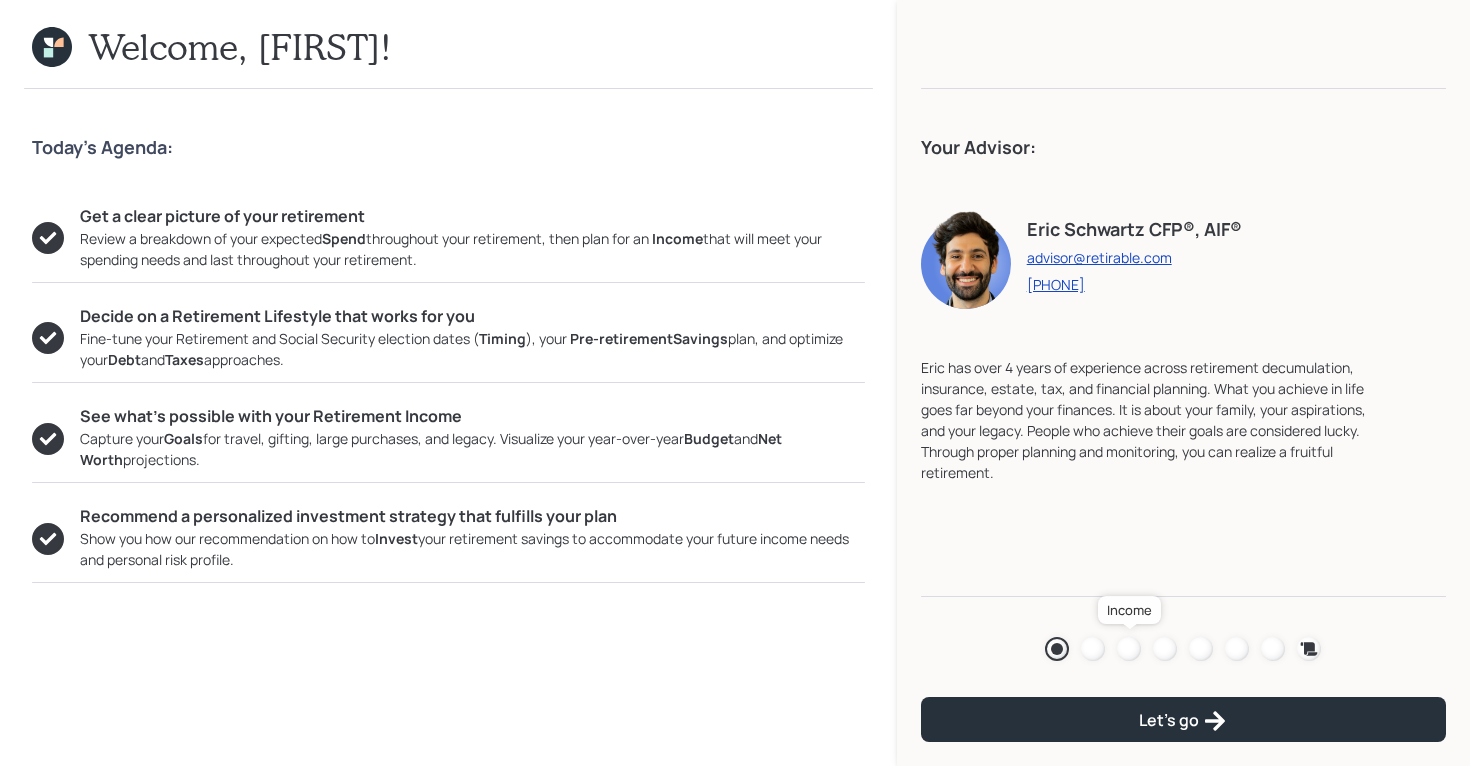 click at bounding box center (1129, 649) 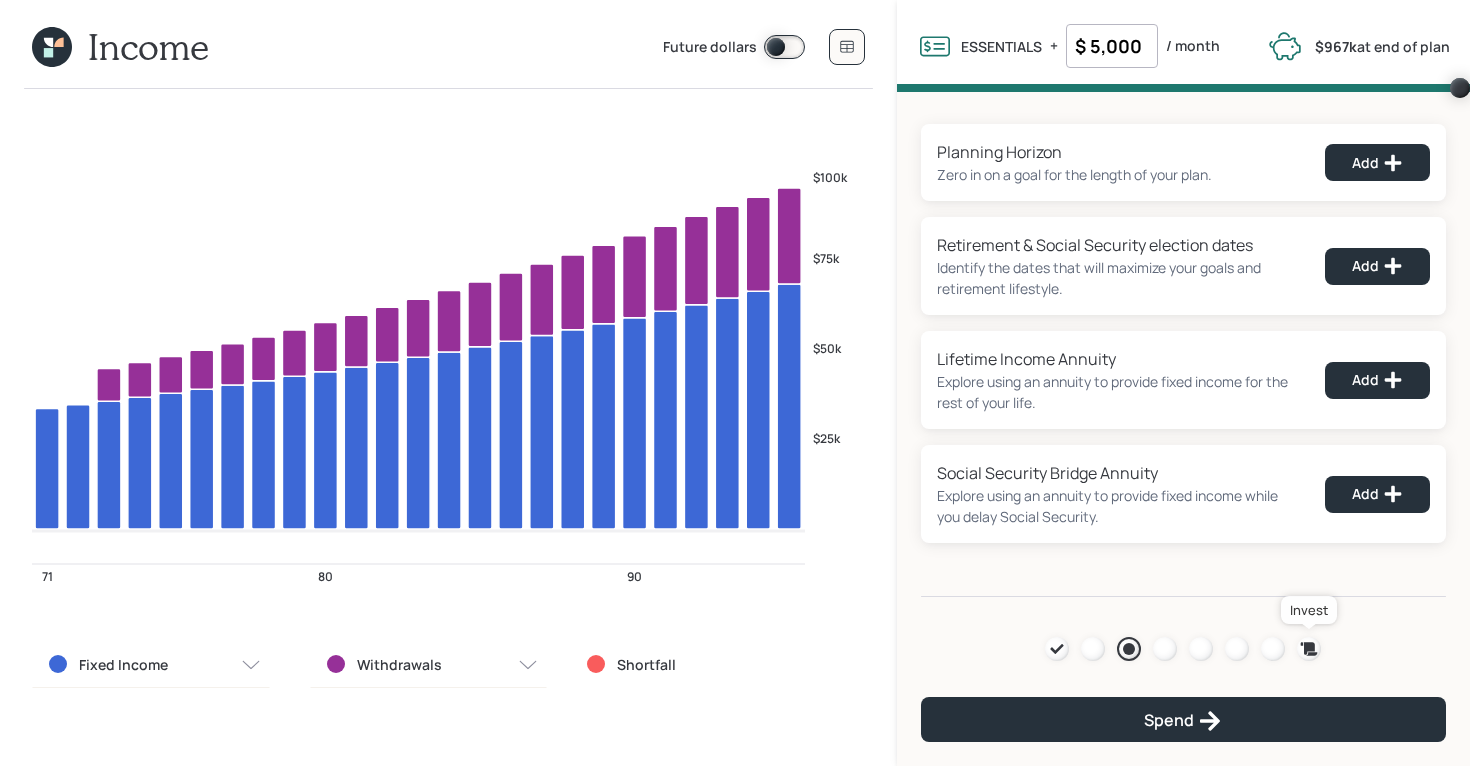 click 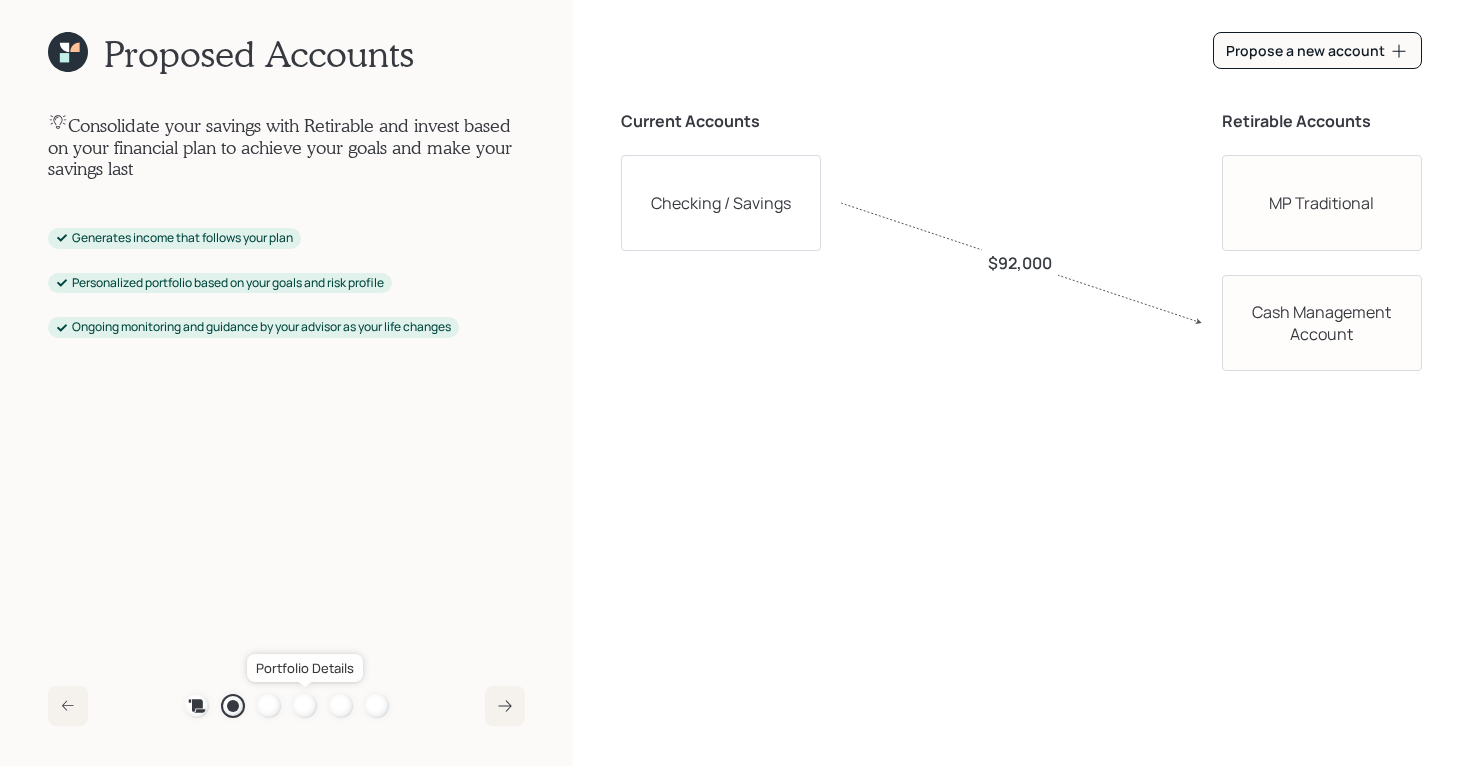 click at bounding box center [305, 706] 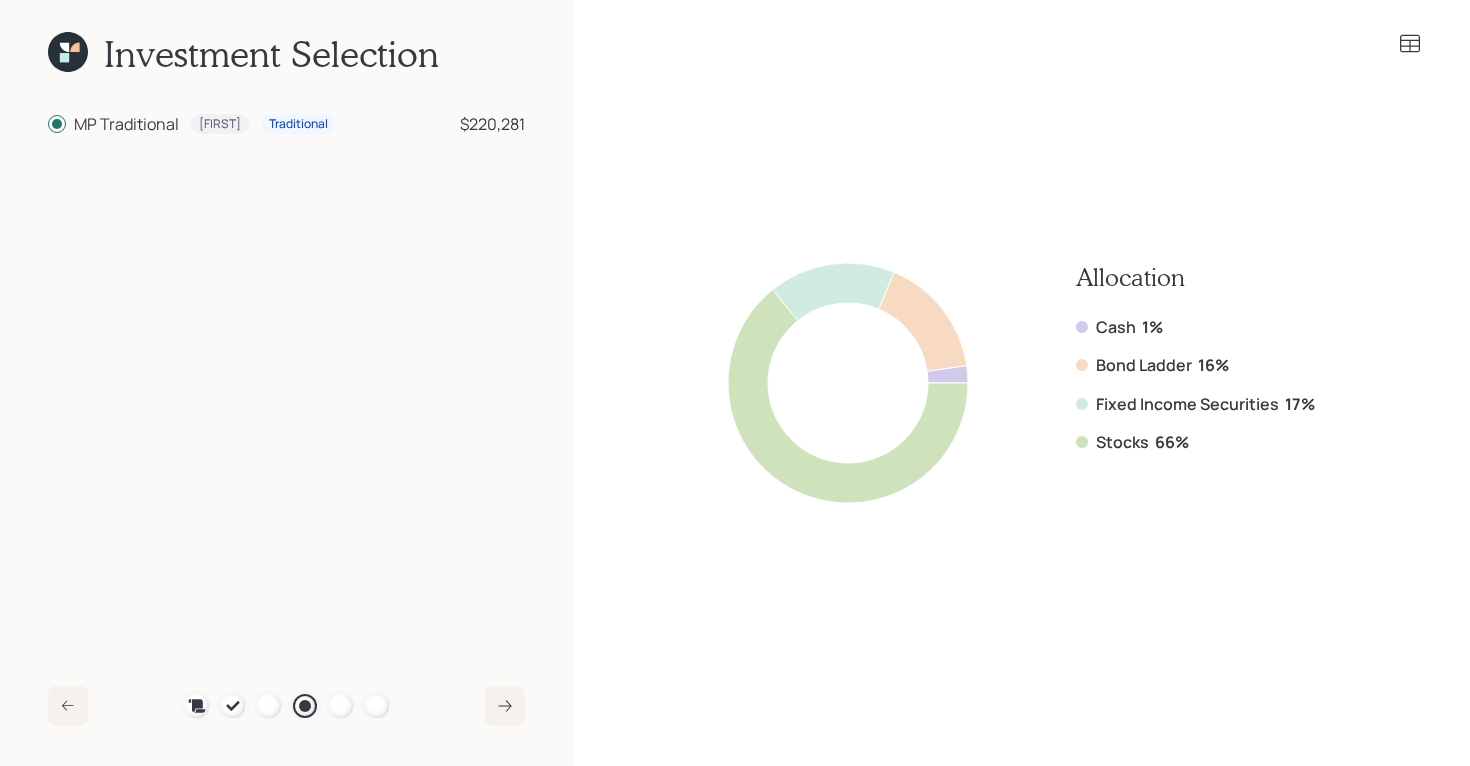 click on "Stocks 66%" at bounding box center (1195, 442) 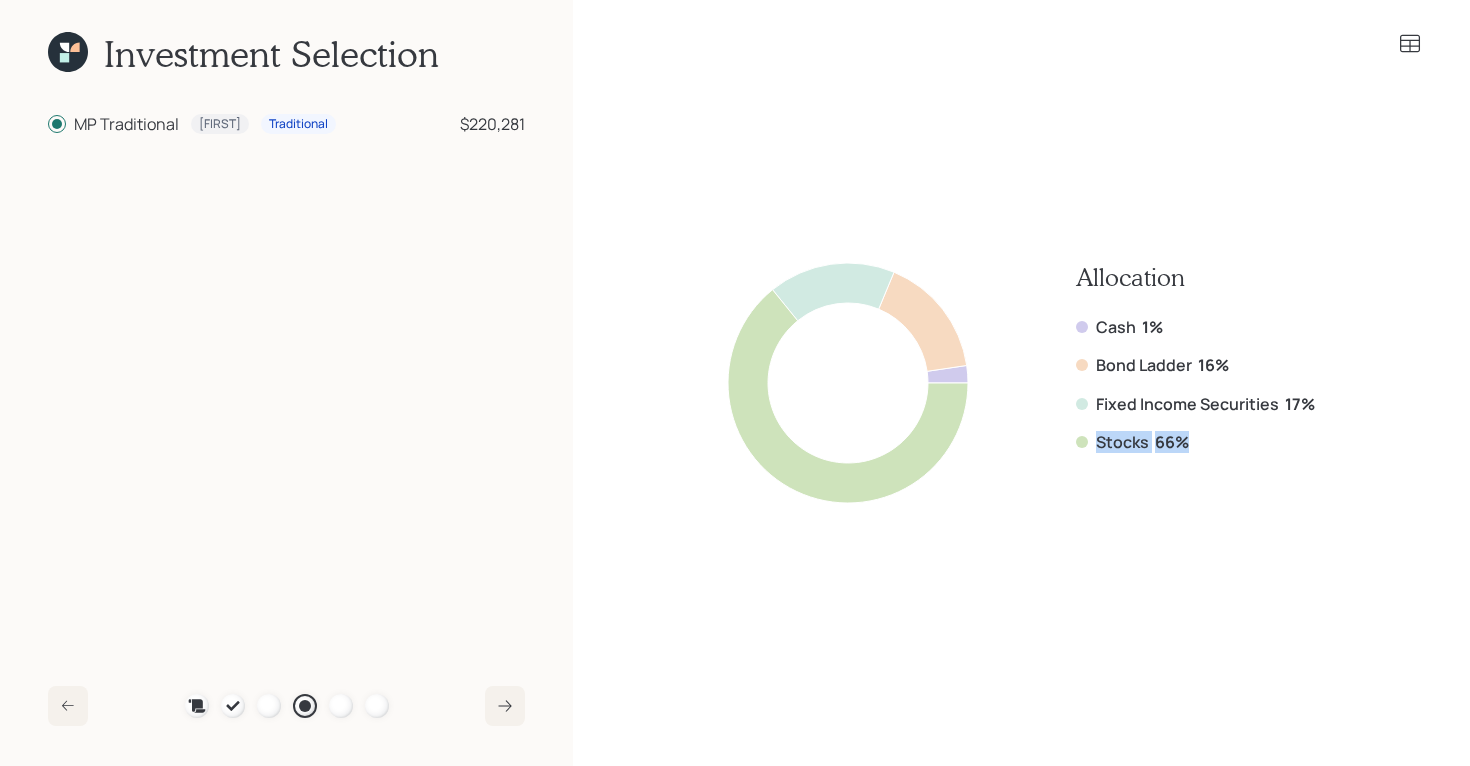 drag, startPoint x: 1193, startPoint y: 440, endPoint x: 1076, endPoint y: 439, distance: 117.00427 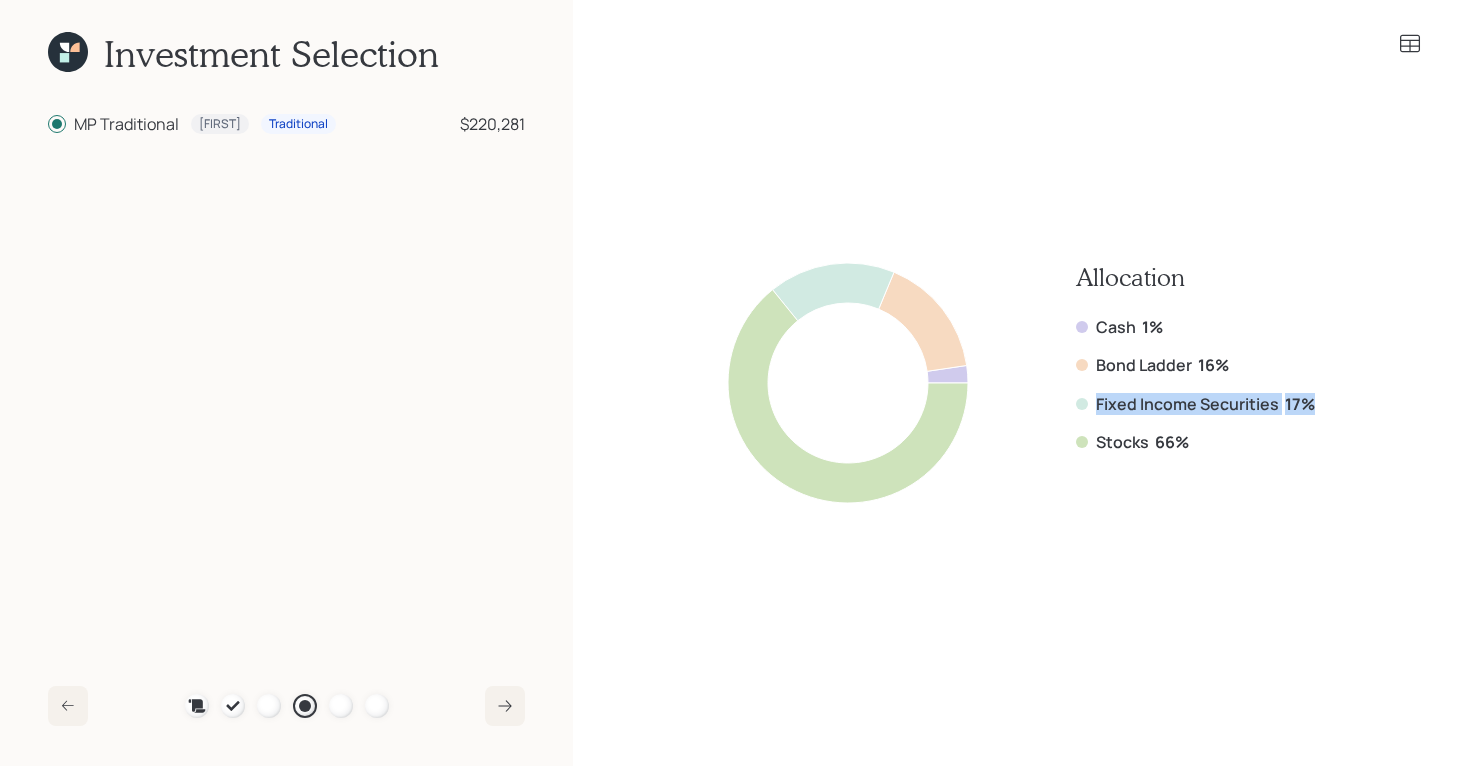 drag, startPoint x: 1319, startPoint y: 401, endPoint x: 1085, endPoint y: 399, distance: 234.00854 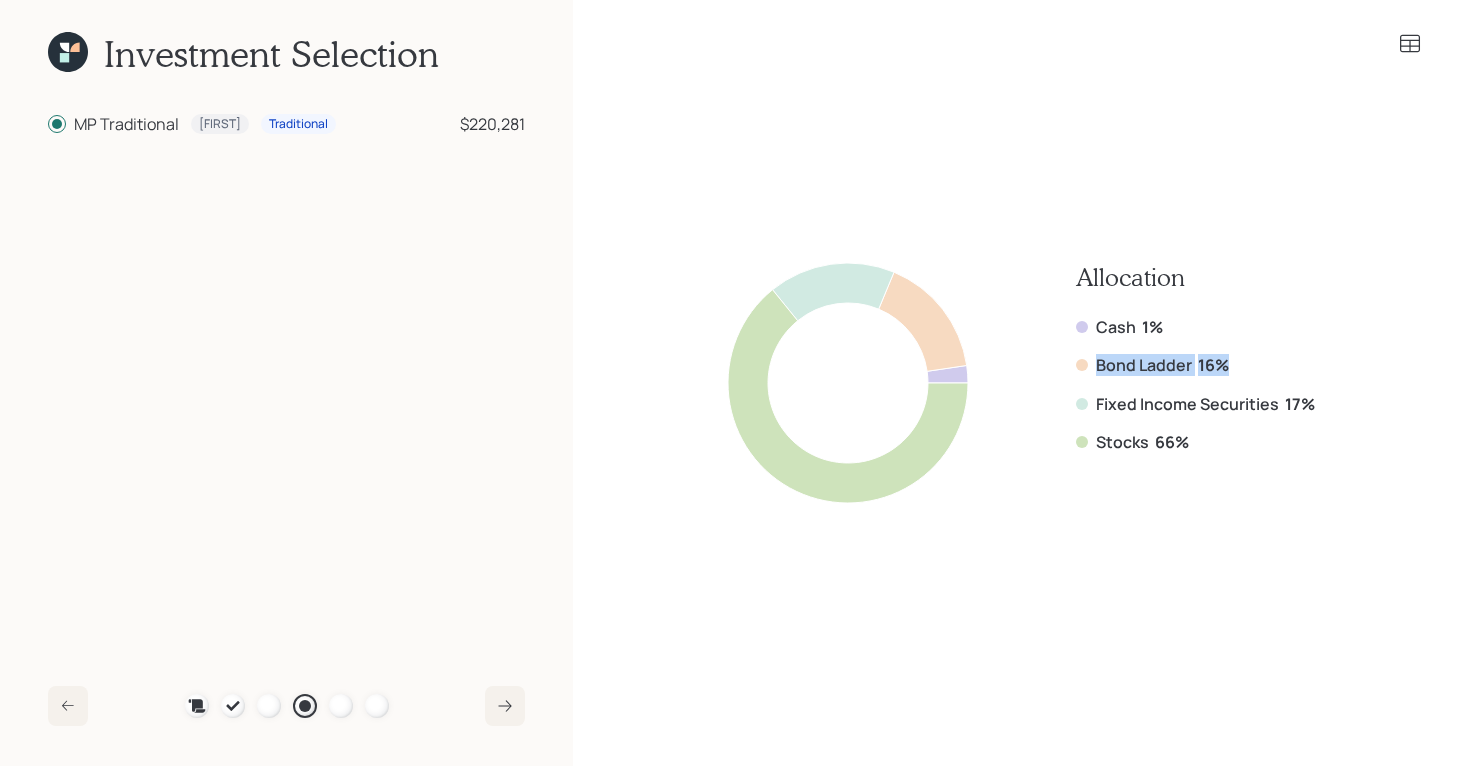 drag, startPoint x: 1227, startPoint y: 363, endPoint x: 1088, endPoint y: 355, distance: 139.23003 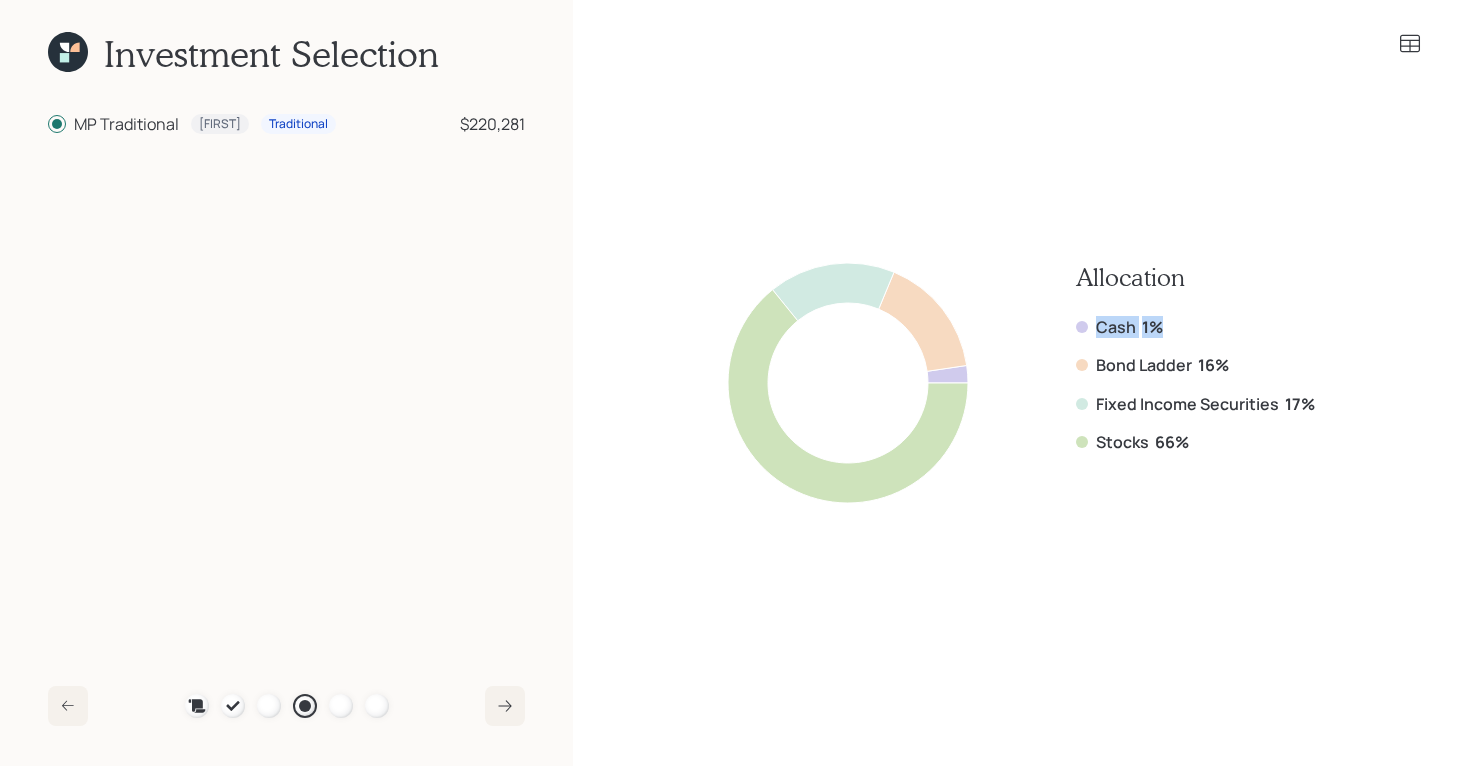 drag, startPoint x: 1165, startPoint y: 326, endPoint x: 1051, endPoint y: 326, distance: 114 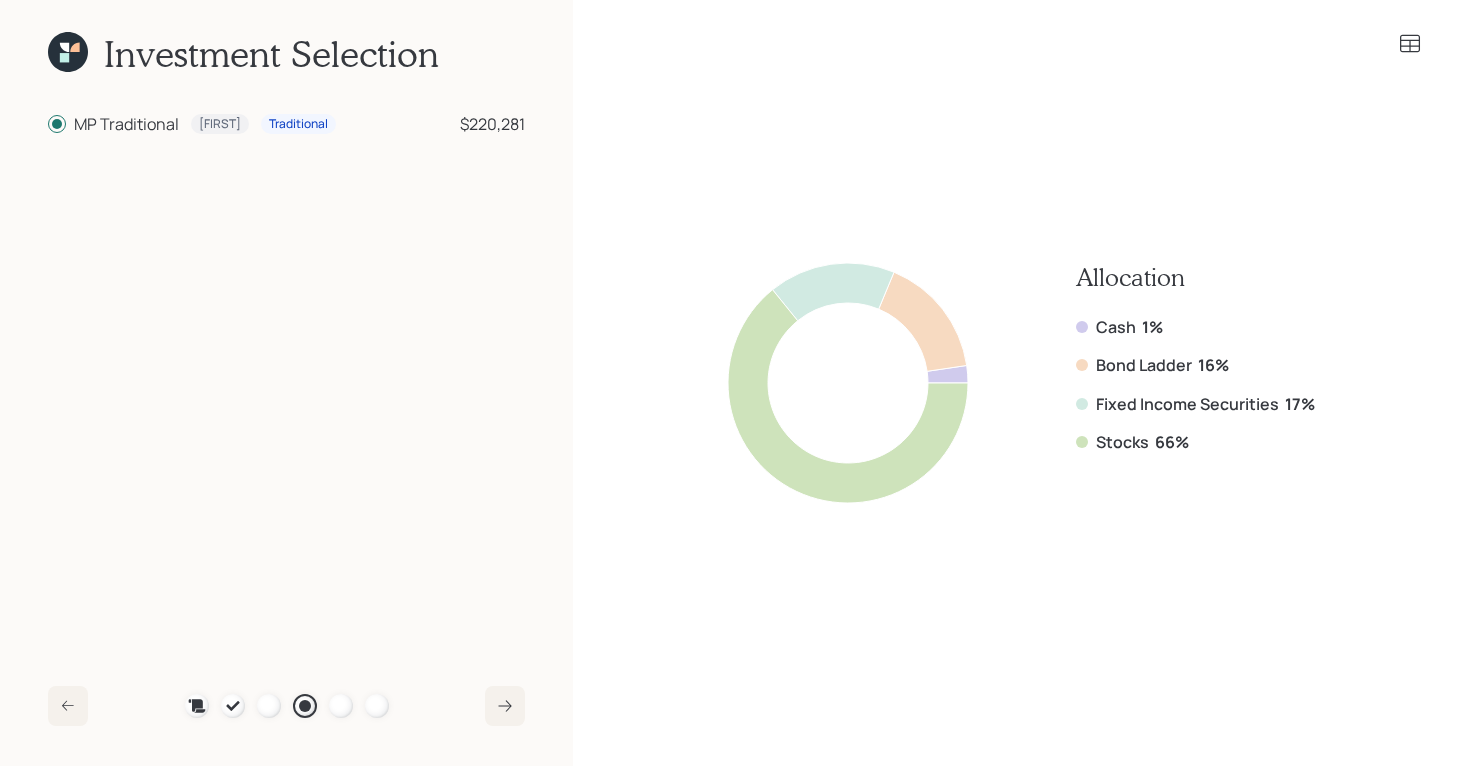 click 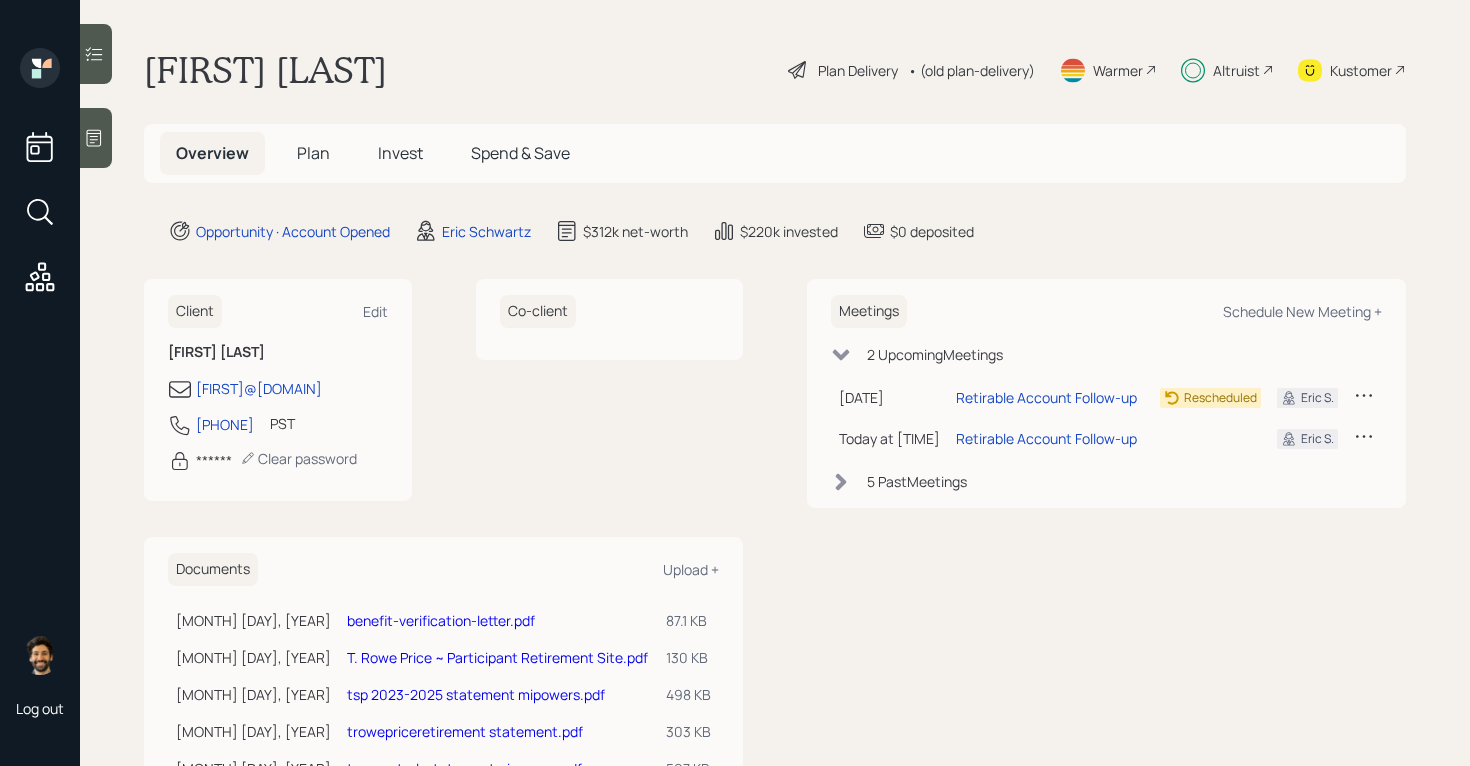 click on "Plan" at bounding box center (313, 153) 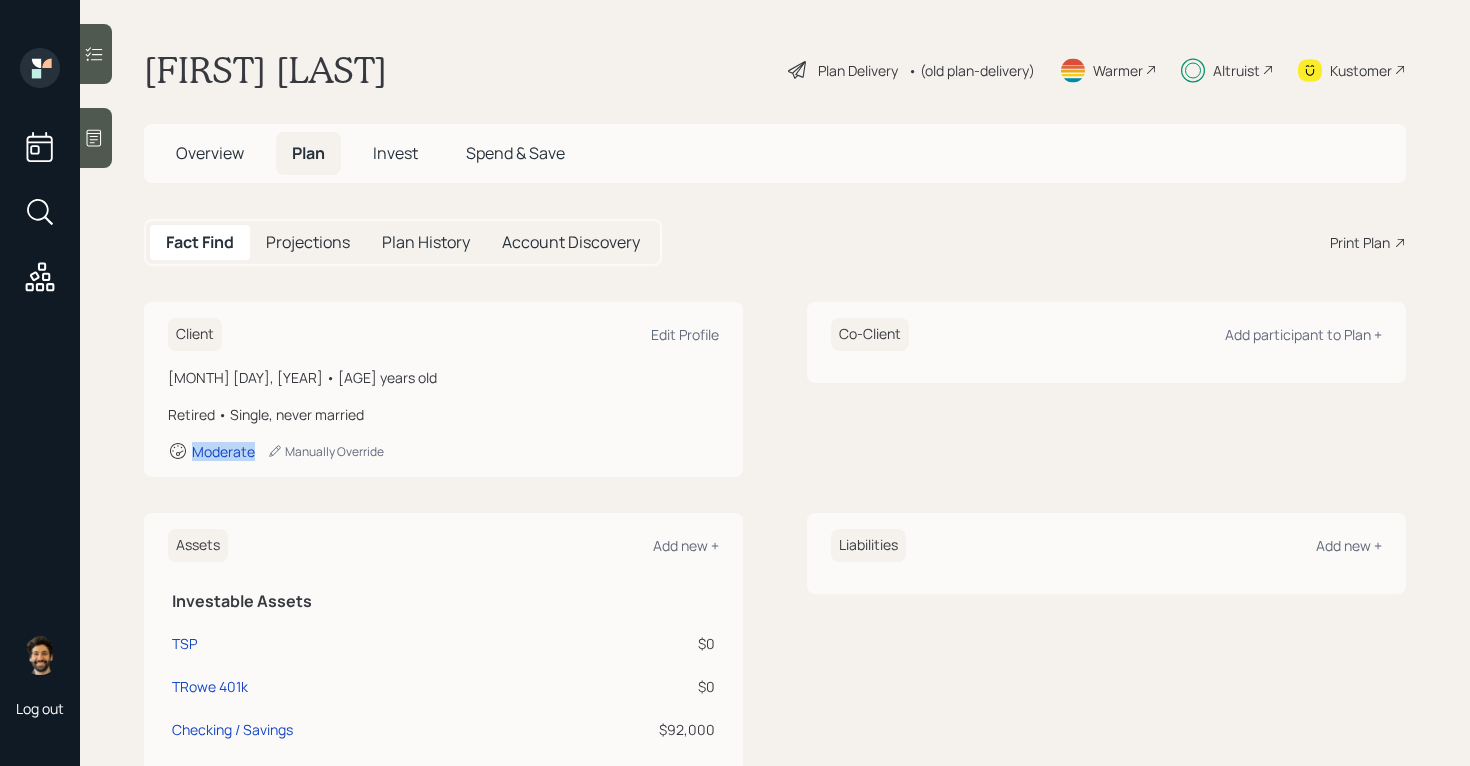 drag, startPoint x: 255, startPoint y: 450, endPoint x: 165, endPoint y: 449, distance: 90.005554 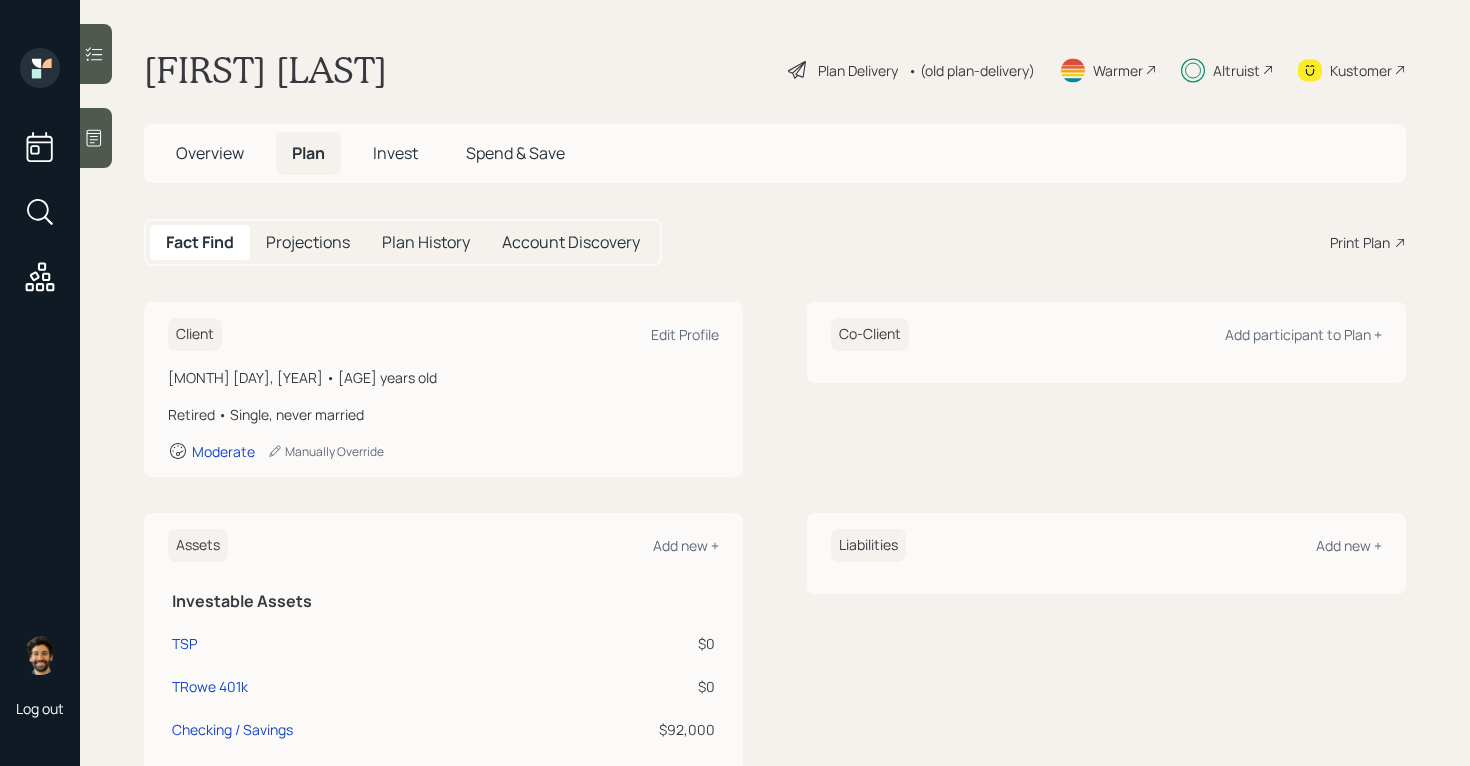 click on "• (old plan-delivery)" at bounding box center [971, 70] 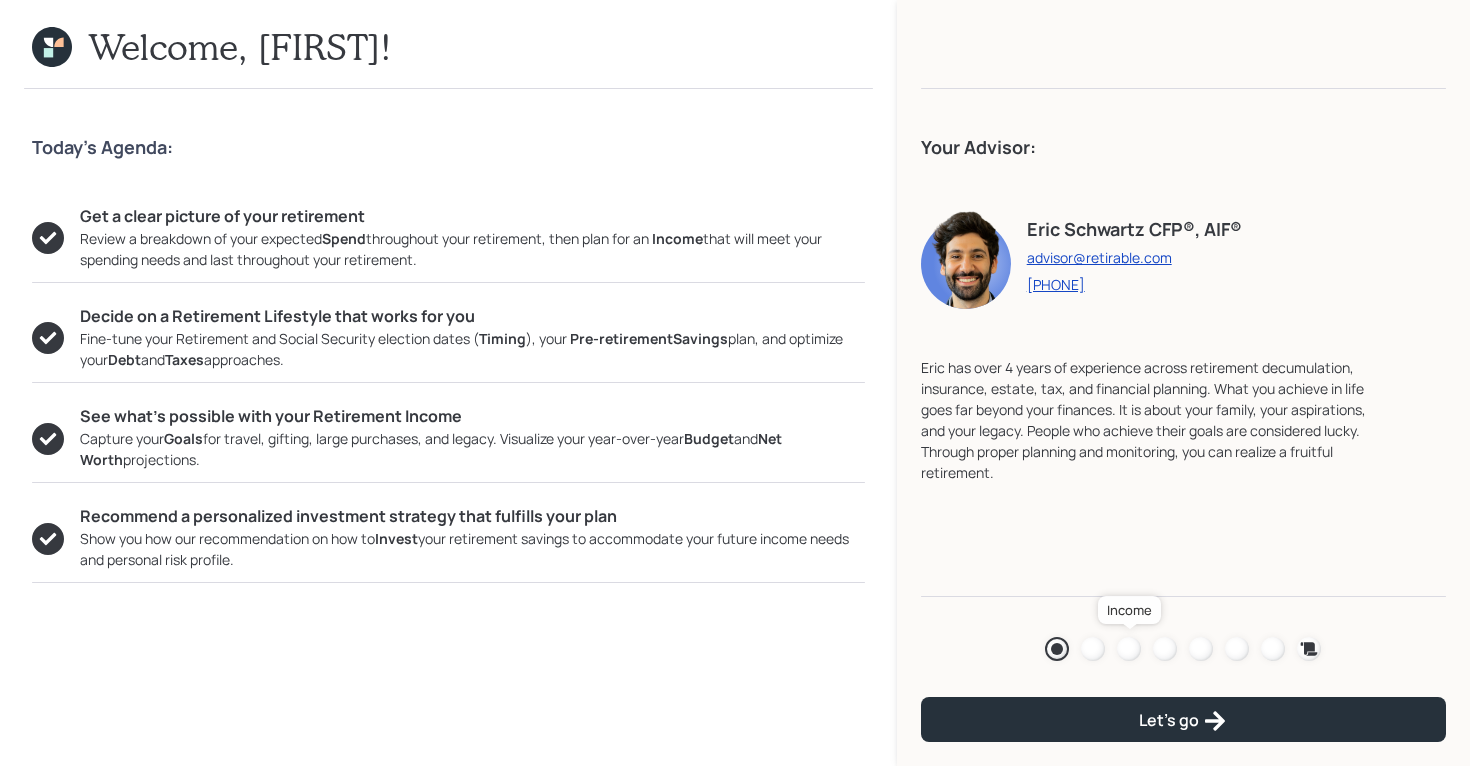 click at bounding box center (1129, 649) 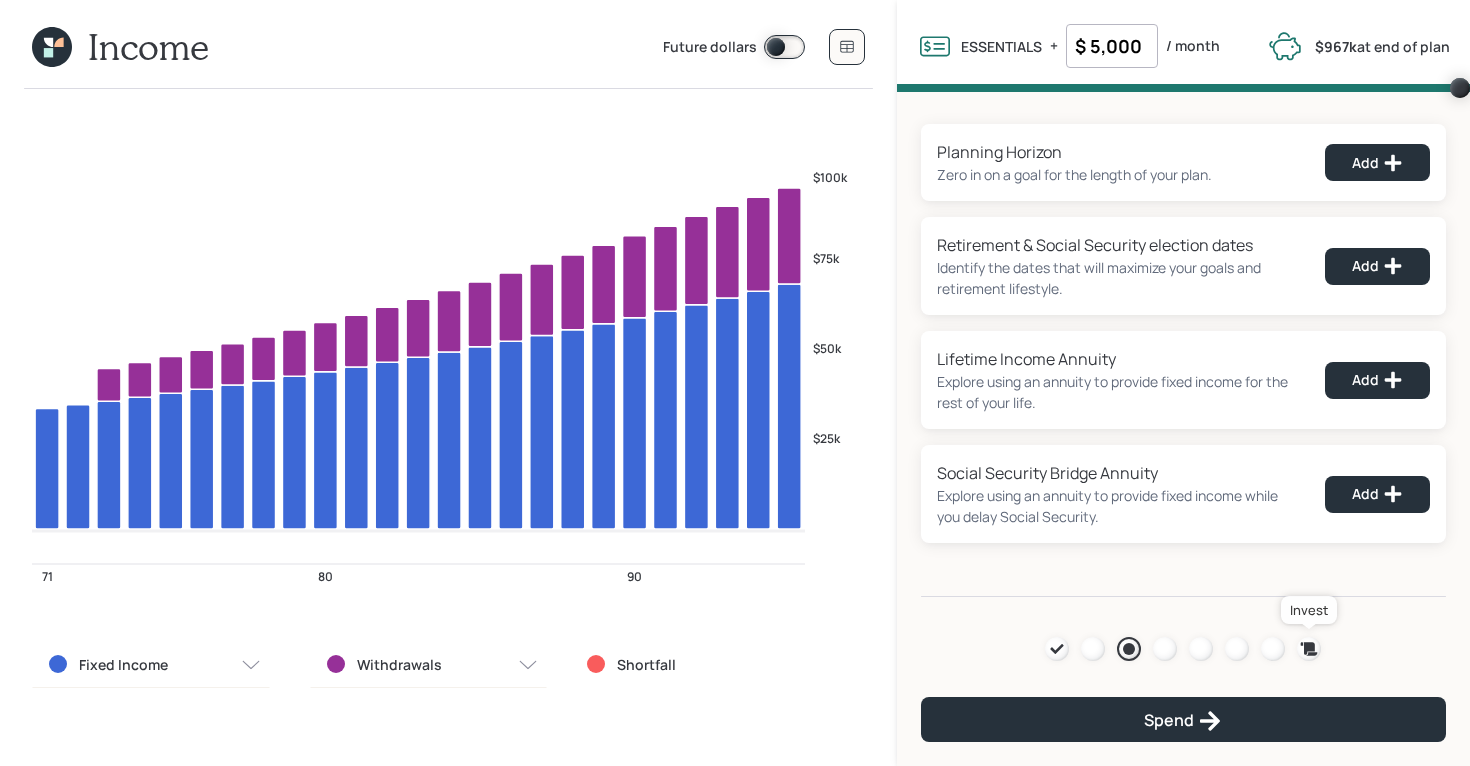 click 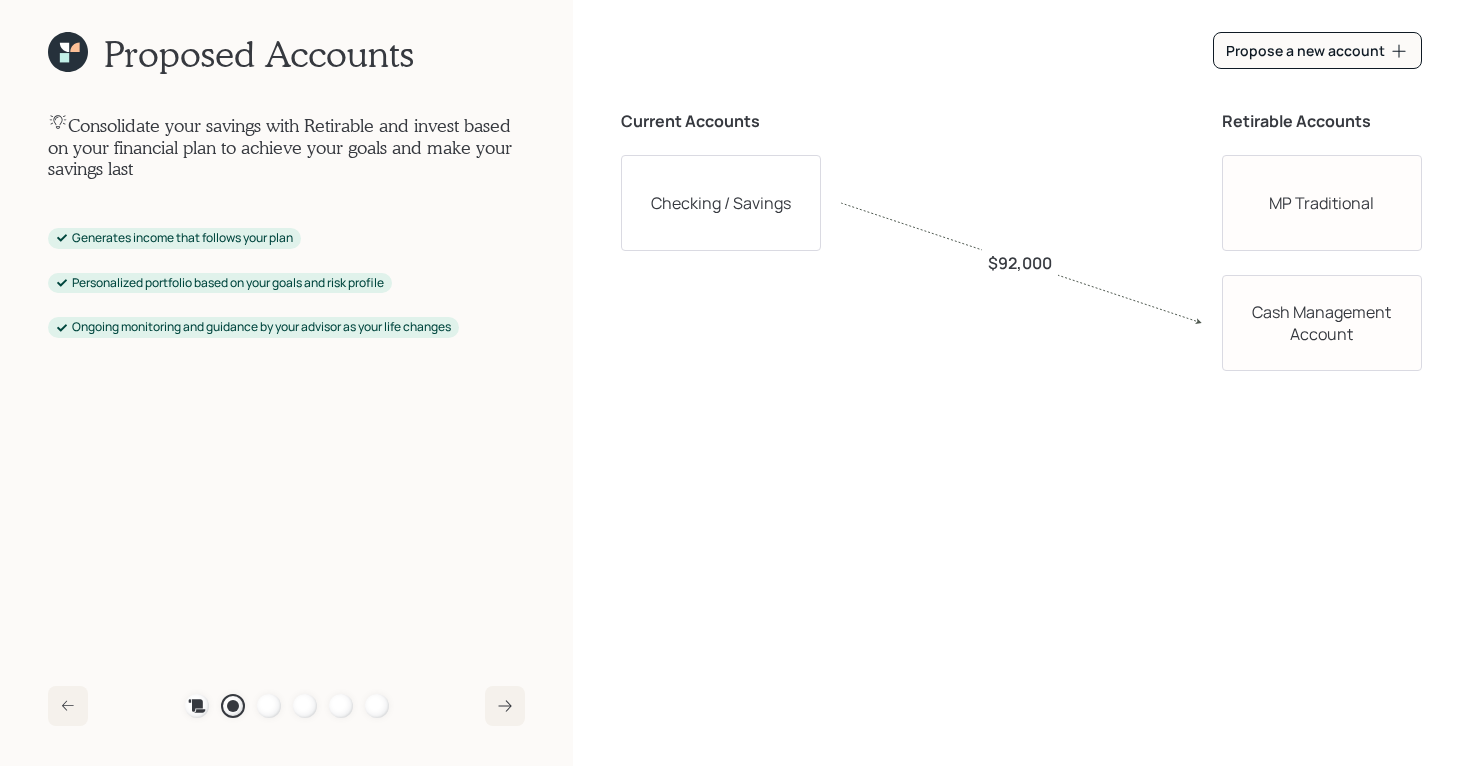 click 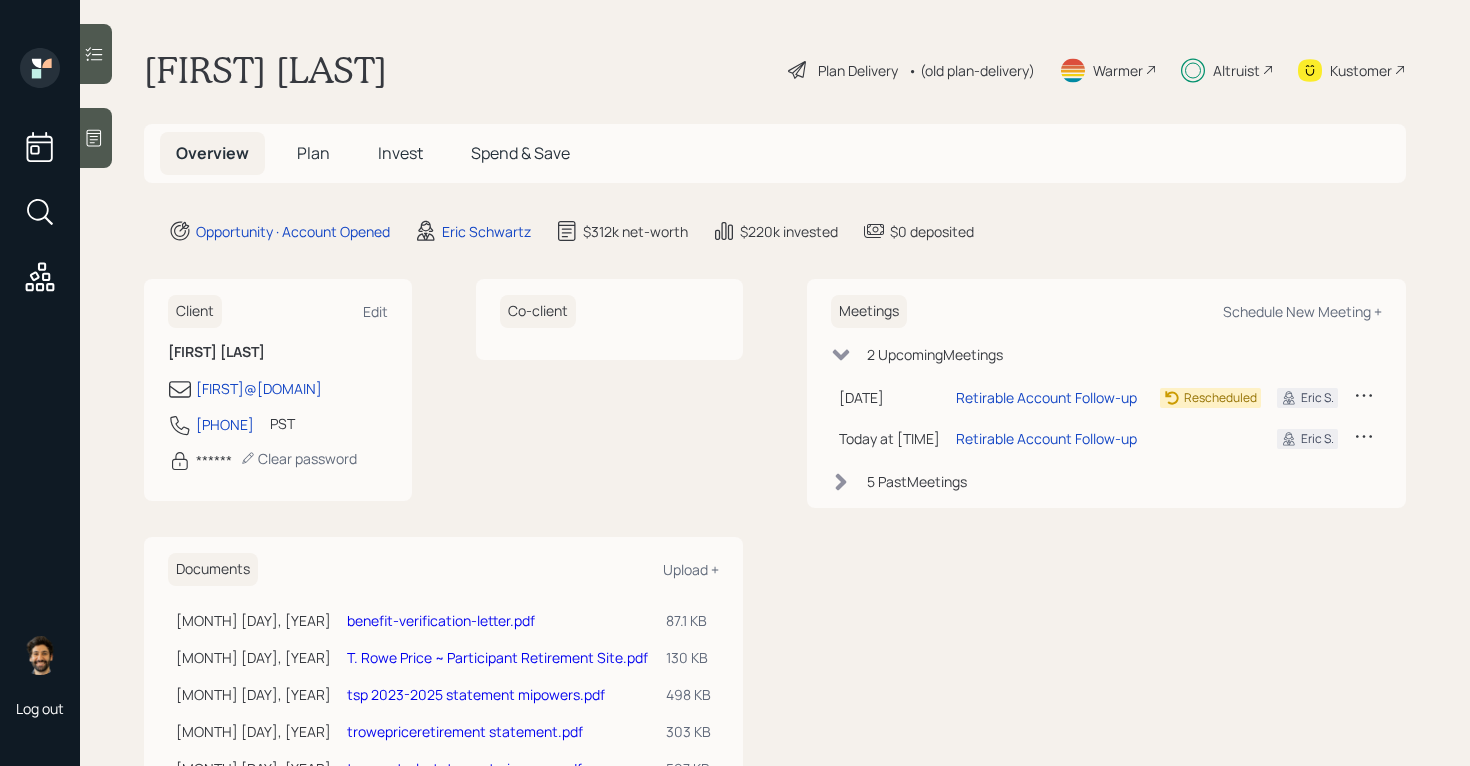click 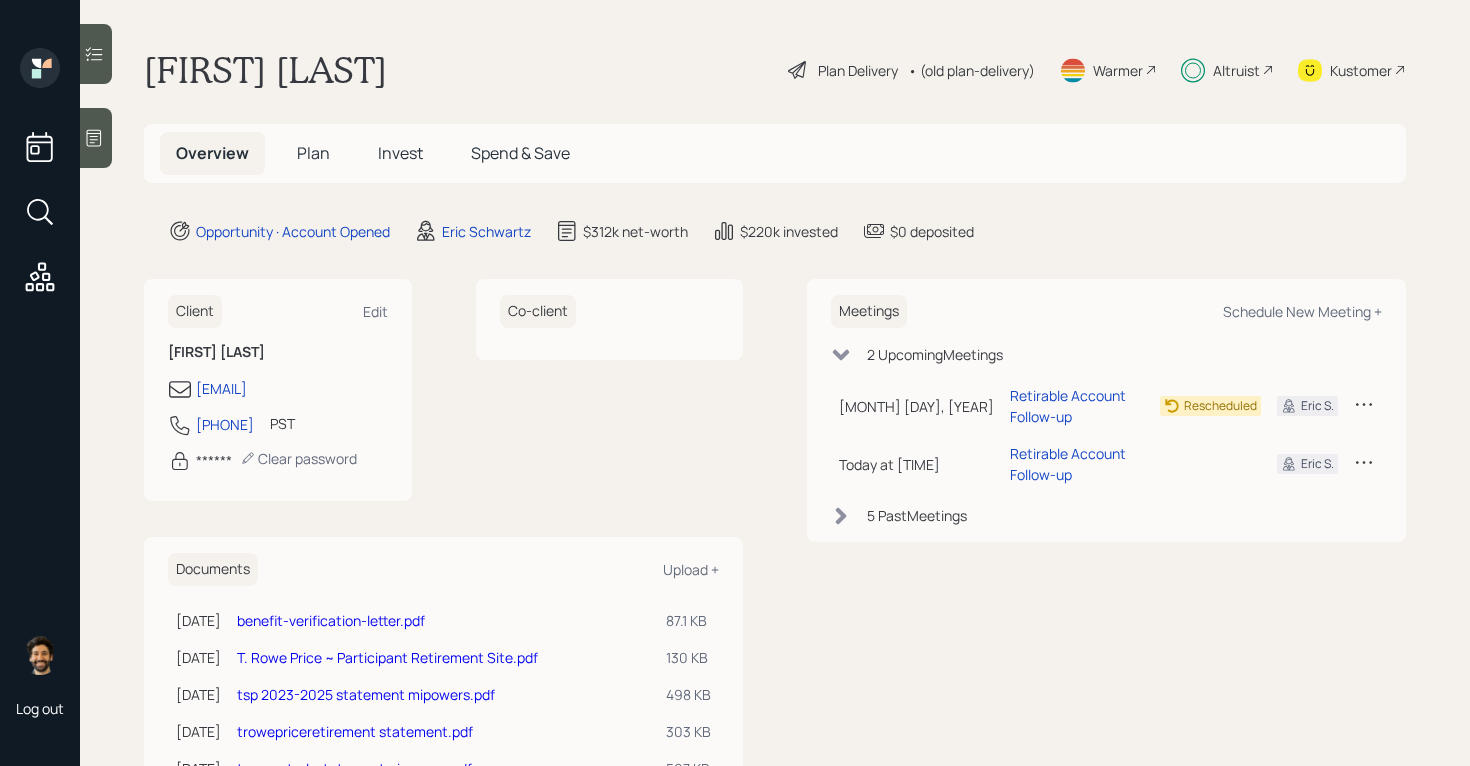 scroll, scrollTop: 0, scrollLeft: 0, axis: both 